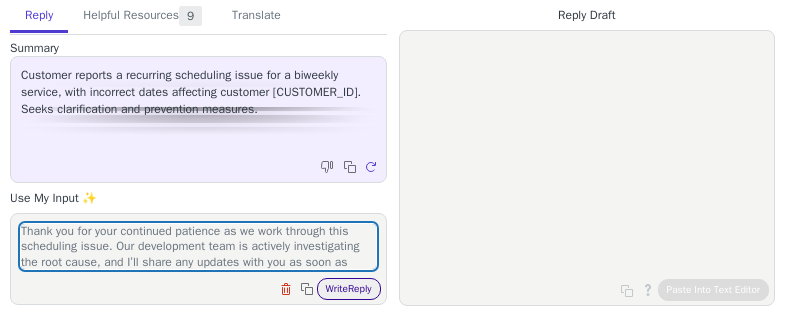 scroll, scrollTop: 0, scrollLeft: 0, axis: both 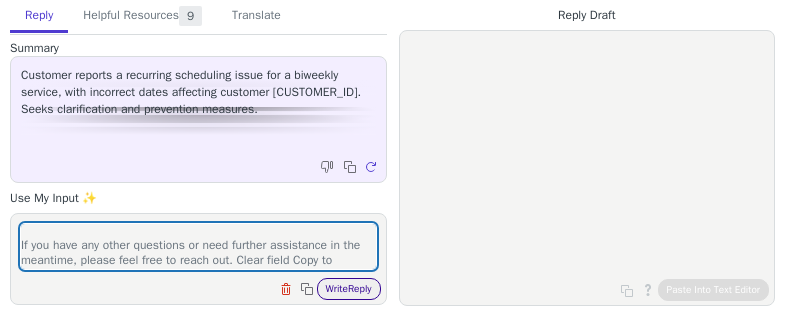 click on "Write  Reply" at bounding box center [349, 289] 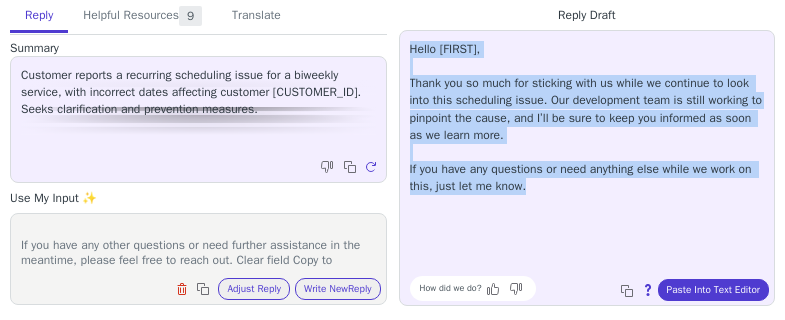 drag, startPoint x: 532, startPoint y: 182, endPoint x: 408, endPoint y: 50, distance: 181.1077 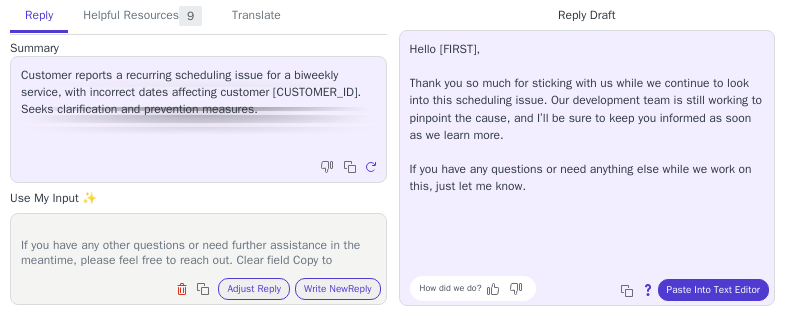 click on "Thank you for your continued patience as we work through this scheduling issue. Our development team is actively investigating the root cause, and I’ll share any updates with you as soon as they’re available.
If you have any other questions or need further assistance in the meantime, please feel free to reach out. Clear field Copy to clipboard Adjust Reply Use input to adjust reply draft Write New  Reply" at bounding box center (198, 259) 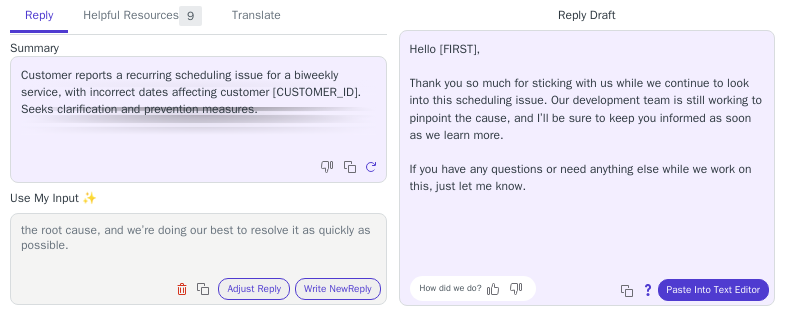 scroll, scrollTop: 109, scrollLeft: 0, axis: vertical 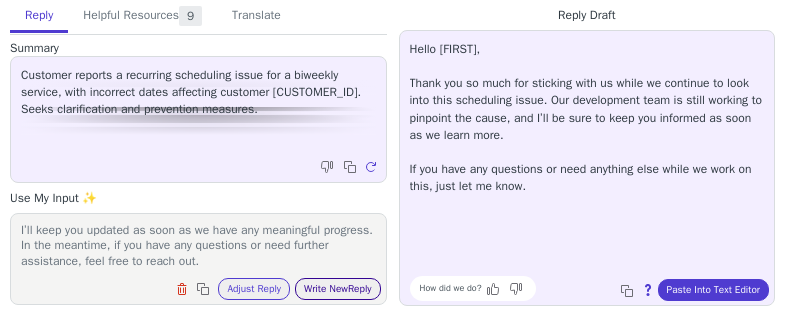 type on "Hi Gabrielle,
Thank you for your continued patience as we work through the scheduling issue. Our development team is actively investigating the root cause, and we’re doing our best to resolve it as quickly as possible.
I’ll keep you updated as soon as we have any meaningful progress. In the meantime, if you have any questions or need further assistance, feel free to reach out." 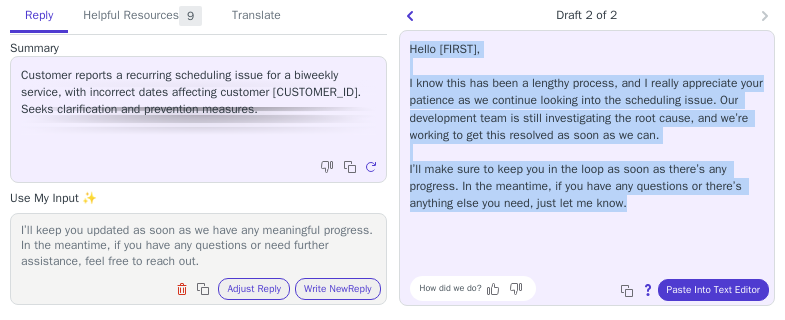 drag, startPoint x: 642, startPoint y: 203, endPoint x: 410, endPoint y: 50, distance: 277.90826 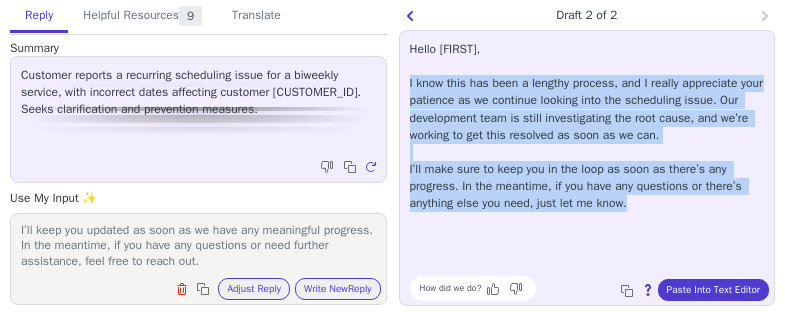 drag, startPoint x: 605, startPoint y: 185, endPoint x: 403, endPoint y: 79, distance: 228.12277 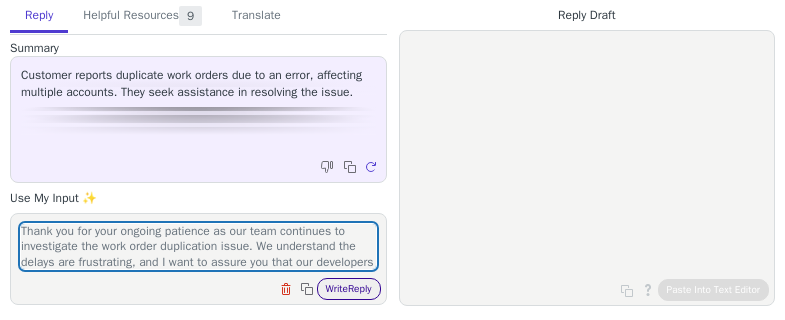 scroll, scrollTop: 0, scrollLeft: 0, axis: both 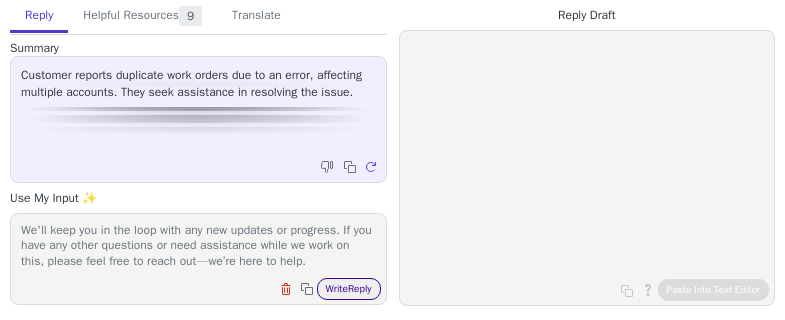 click on "Write  Reply" at bounding box center (349, 289) 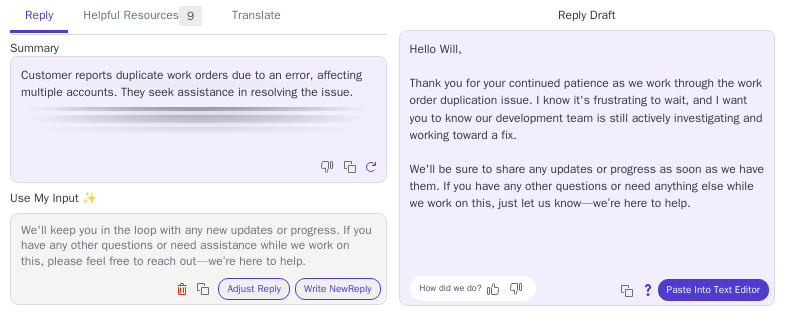 click on "Hello [NAME], Thank you for your continued patience as we work through the work order duplication issue. I know it's frustrating to wait, and I want you to know our development team is still actively investigating and working toward a fix. We'll be sure to share any updates or progress as soon as we have them. If you have any other questions or need anything else while we work on this, just let us know—we’re here to help." at bounding box center [587, 126] 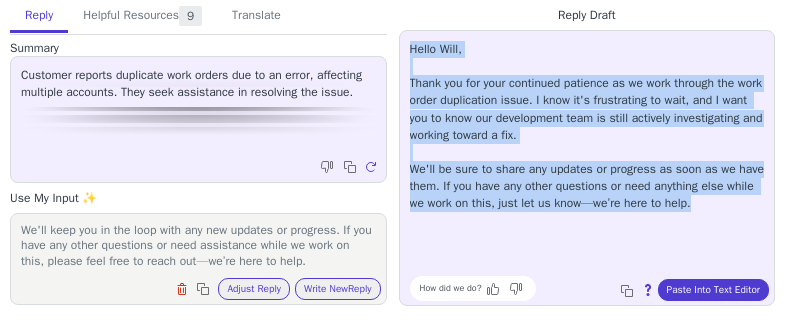 drag, startPoint x: 632, startPoint y: 170, endPoint x: 404, endPoint y: 46, distance: 259.53806 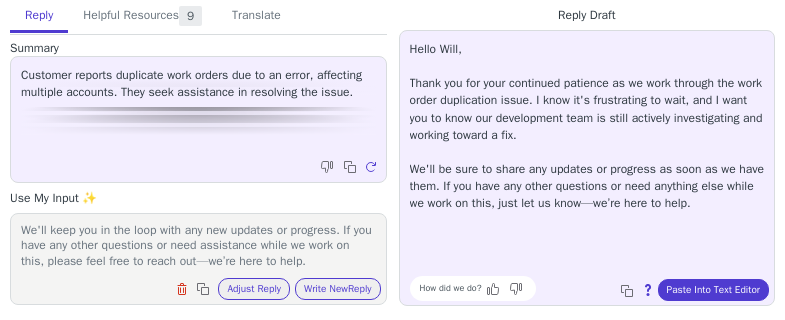 click on "Thank you for your ongoing patience as our team continues to investigate the work order duplication issue. We understand the delays are frustrating, and I want to assure you that our developers are actively working to find a solution.
We'll keep you in the loop with any new updates or progress. If you have any other questions or need assistance while we work on this, please feel free to reach out—we’re here to help." at bounding box center (198, 246) 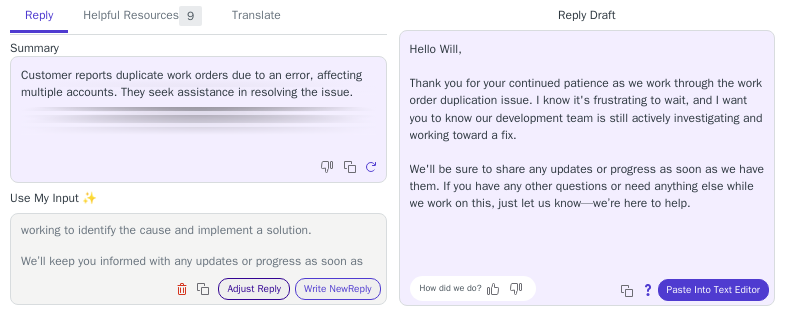 scroll, scrollTop: 140, scrollLeft: 0, axis: vertical 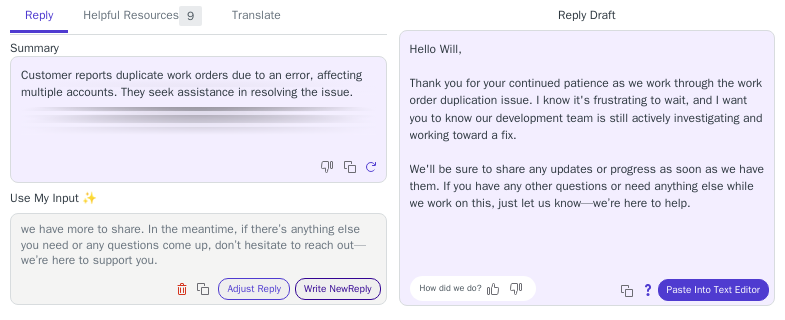 type on "Hi Will,
We really appreciate your patience as we continue to investigate the work order duplication issue. We understand how inconvenient this can be, and please know that our development team is actively working to identify the cause and implement a solution.
We’ll keep you informed with any updates or progress as soon as we have more to share. In the meantime, if there’s anything else you need or any questions come up, don’t hesitate to reach out—we’re here to support you." 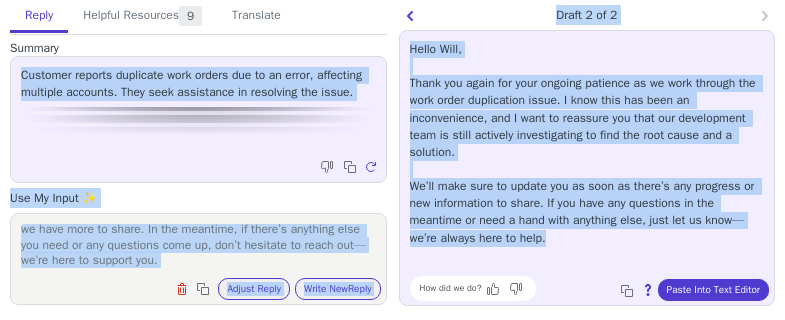 drag, startPoint x: 551, startPoint y: 223, endPoint x: 438, endPoint y: 74, distance: 187.00267 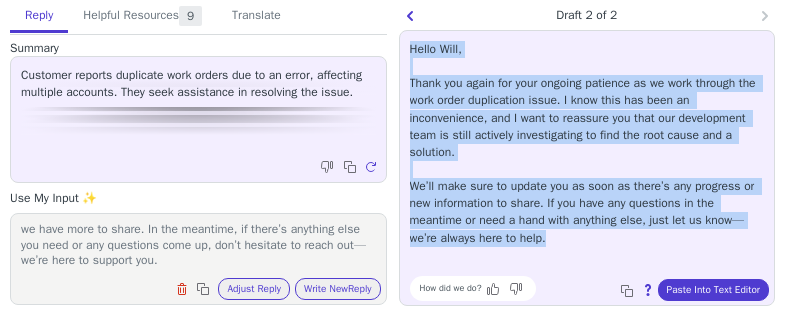 copy on "Hello Will, Thank you again for your ongoing patience as we work through the work order duplication issue. I know this has been an inconvenience, and I want to reassure you that our development team is still actively investigating to find the root cause and a solution. We’ll make sure to update you as soon as there’s any progress or new information to share. If you have any questions in the meantime or need a hand with anything else, just let us know—we’re always here to help." 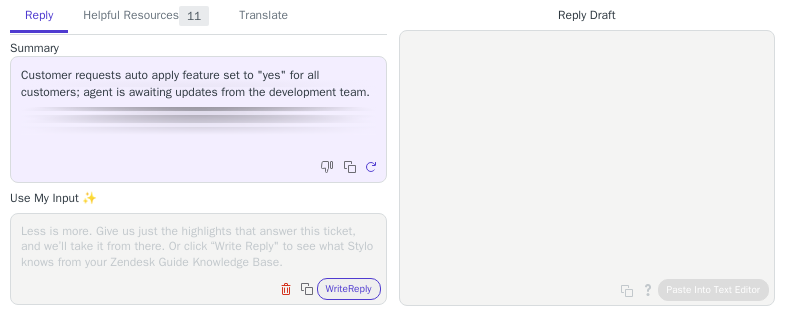 click on "Clear field Copy to clipboard Write  Reply" at bounding box center (198, 259) 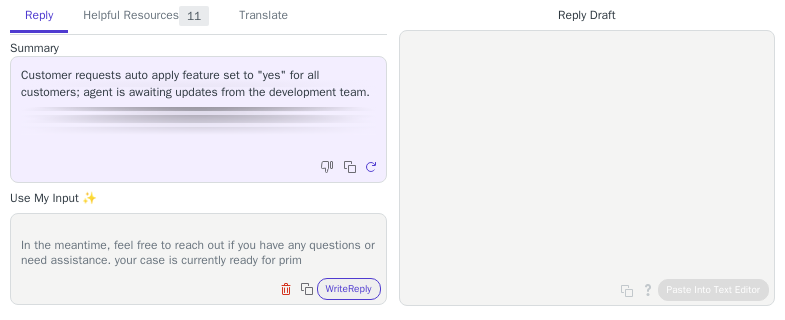 scroll, scrollTop: 78, scrollLeft: 0, axis: vertical 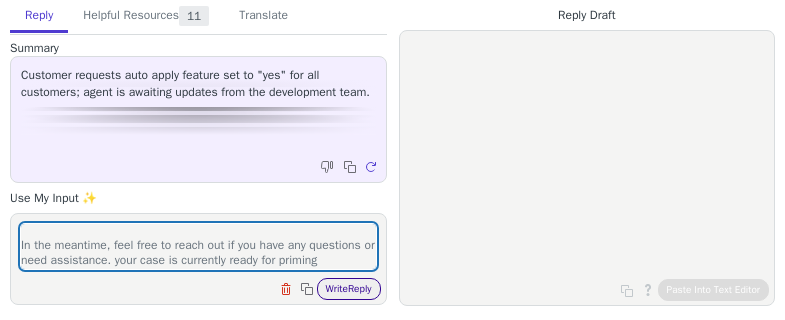 click on "Write  Reply" at bounding box center [349, 289] 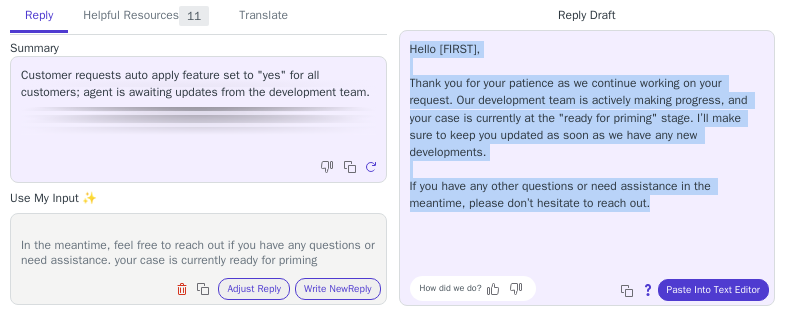 drag, startPoint x: 668, startPoint y: 212, endPoint x: 450, endPoint y: 85, distance: 252.29546 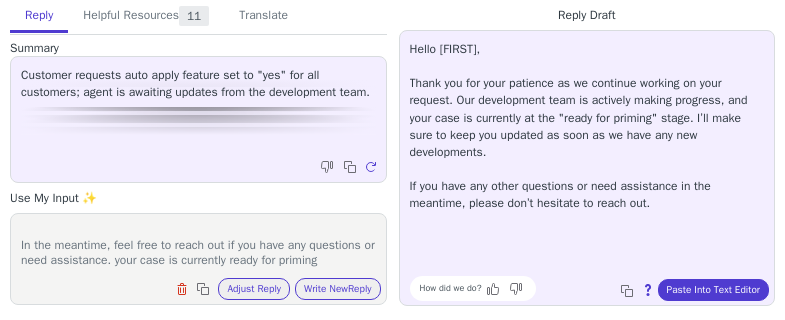 click on "Thank you for hanging in there as we continue to work on your request. Our development team is actively addressing the issue, and I’ll keep you updated as soon as there’s any new information.
In the meantime, feel free to reach out if you have any questions or need assistance. your case is currently ready for priming" at bounding box center (198, 246) 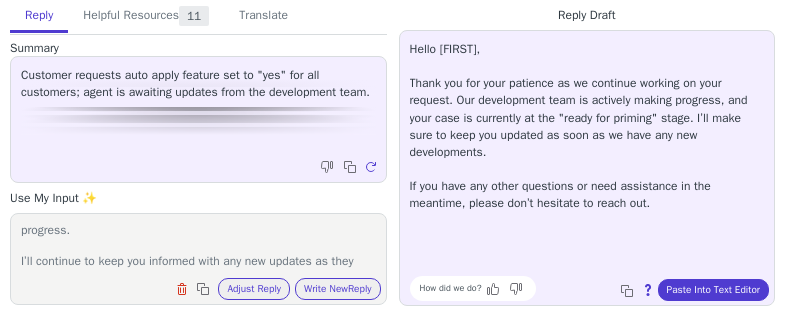 scroll, scrollTop: 124, scrollLeft: 0, axis: vertical 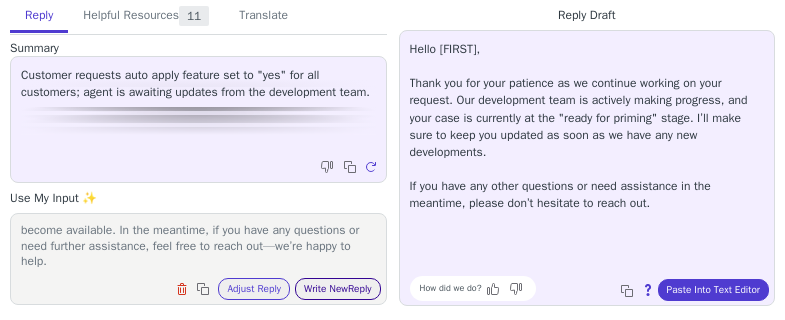 type on "Hi [FIRST],
Thanks for your continued patience while we work on your request. I wanted to let you know that your case has reached the “ready for priming” stage, and our development team is making steady progress.
I’ll continue to keep you informed with any new updates as they become available. In the meantime, if you have any questions or need further assistance, feel free to reach out—we’re happy to help." 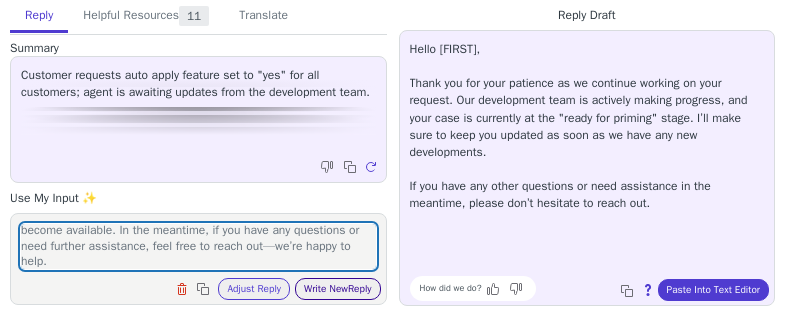 click on "Write New  Reply" at bounding box center (338, 289) 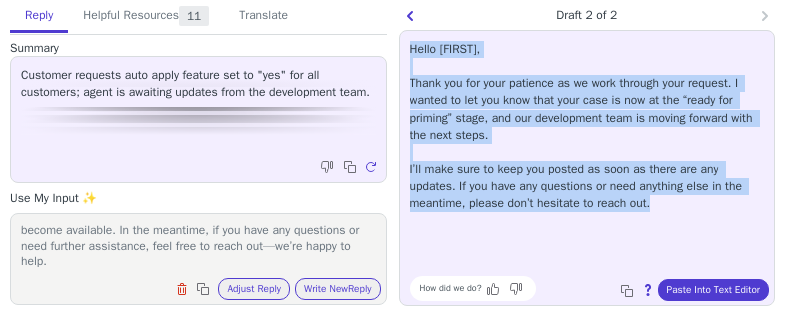 drag, startPoint x: 599, startPoint y: 204, endPoint x: 398, endPoint y: 42, distance: 258.15692 